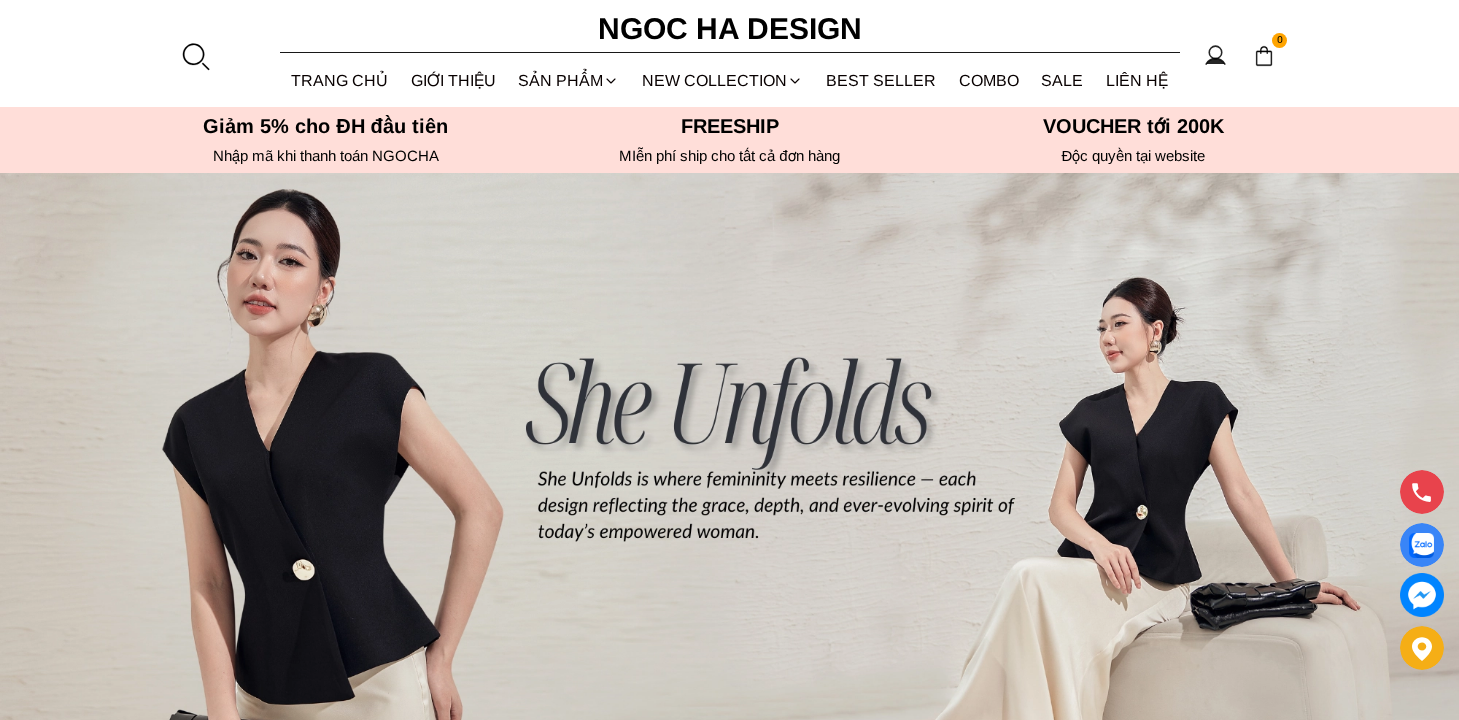 scroll, scrollTop: 0, scrollLeft: 0, axis: both 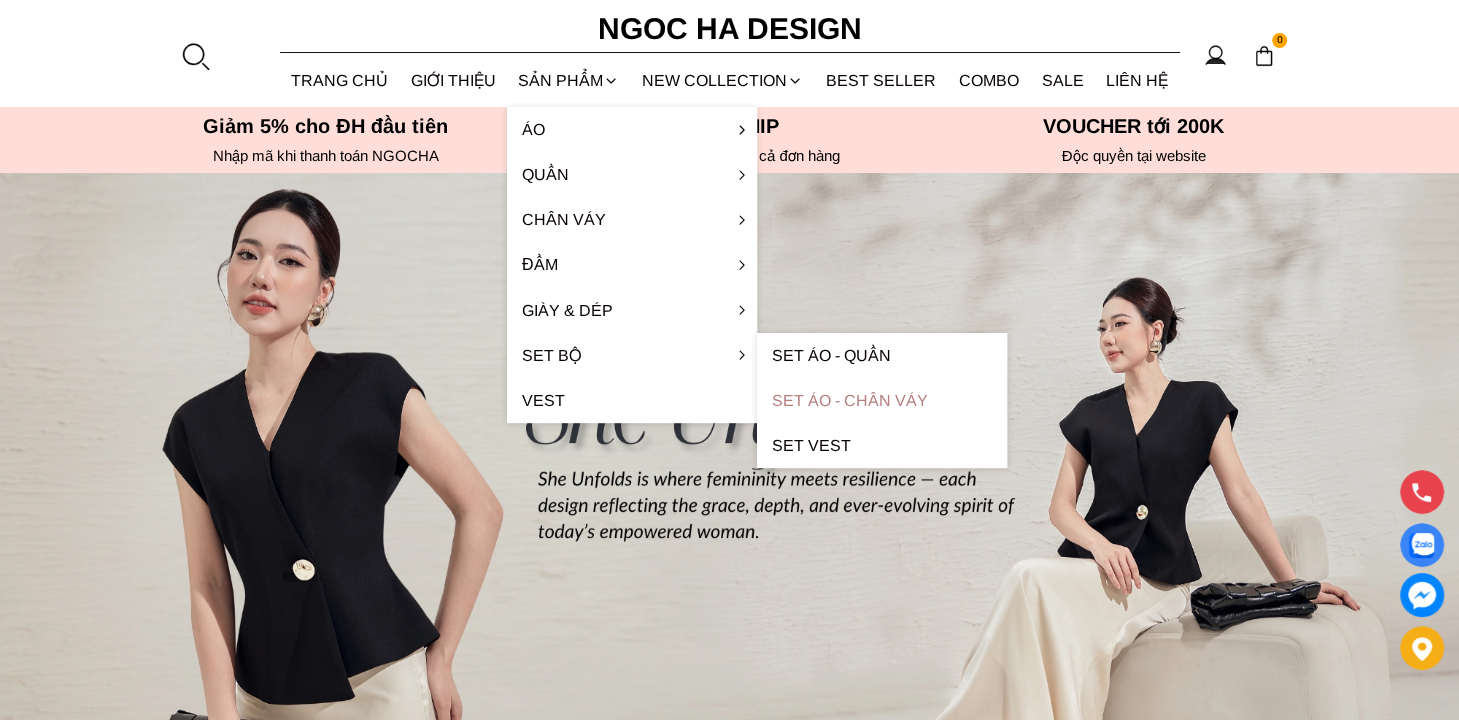 click on "Set Áo - Chân váy" at bounding box center [882, 400] 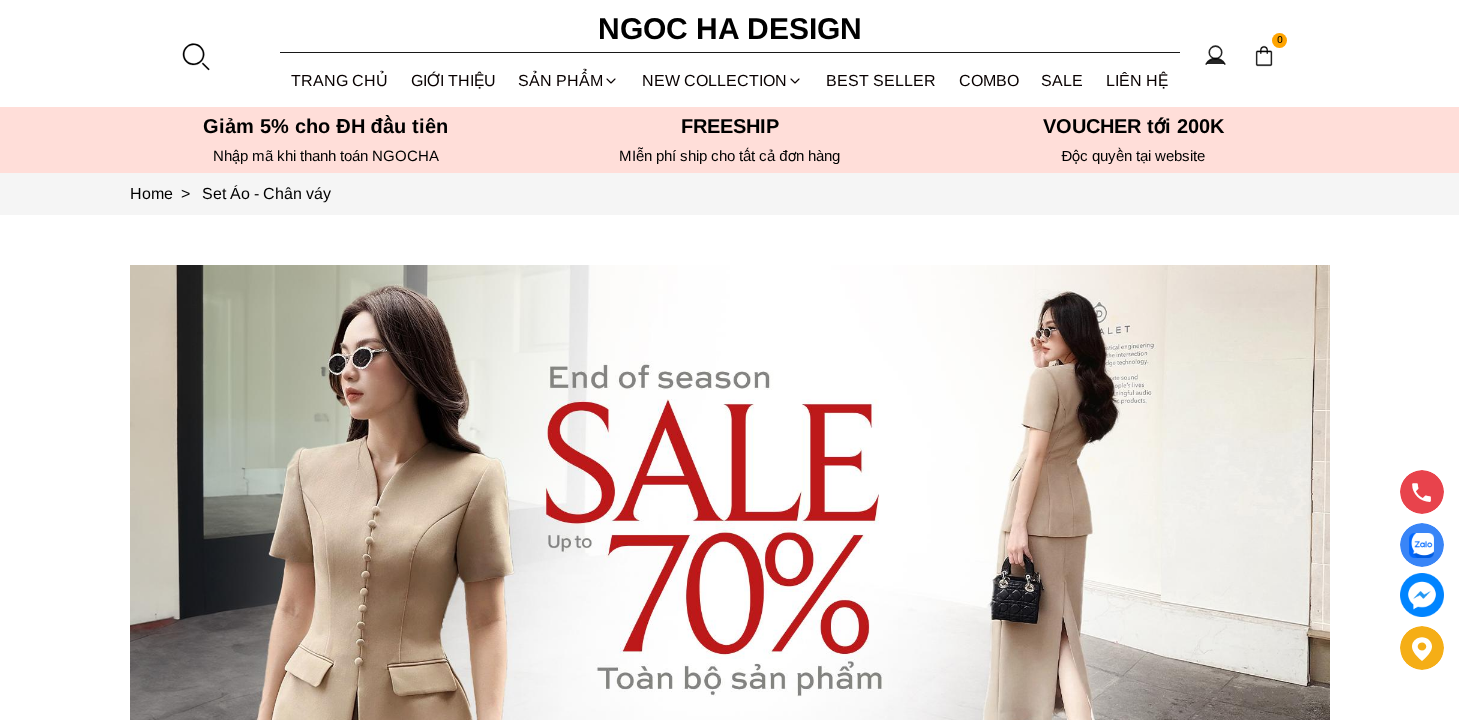 scroll, scrollTop: 0, scrollLeft: 0, axis: both 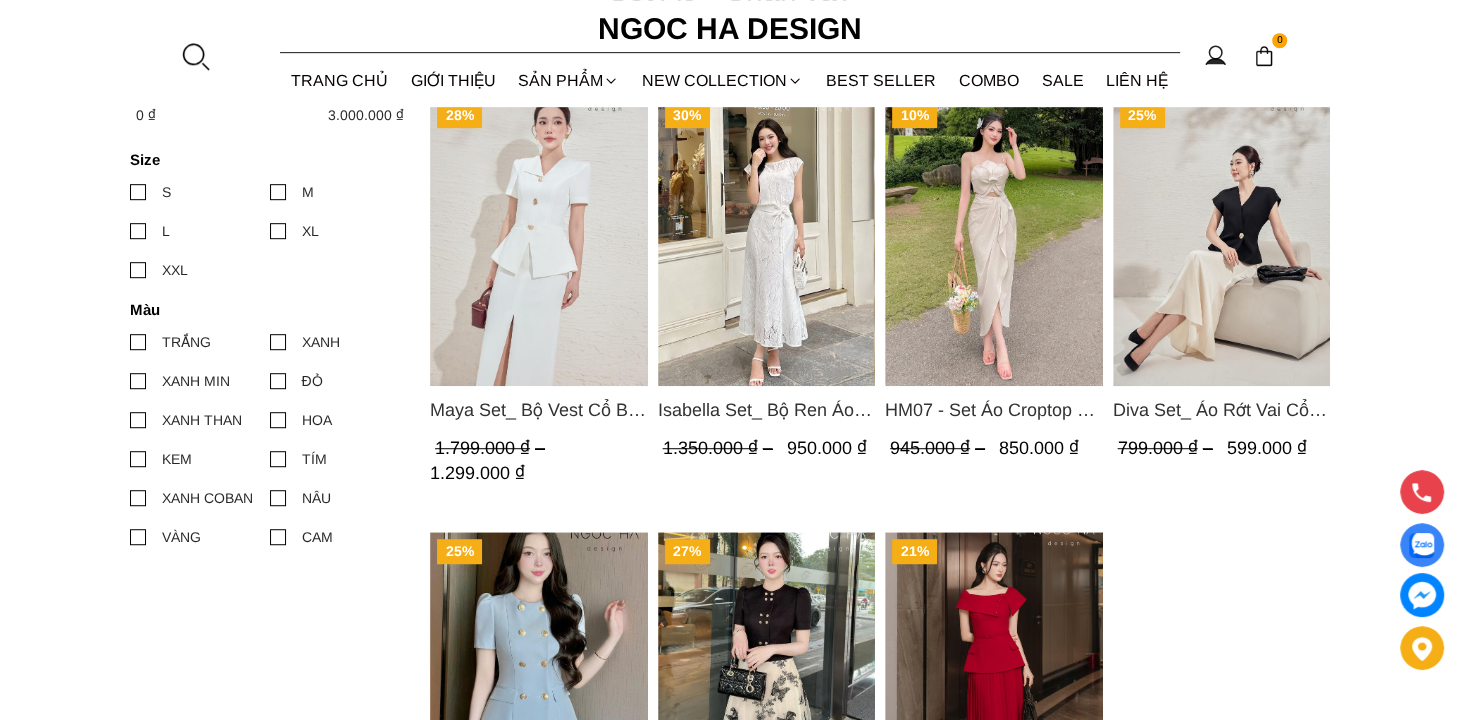 click on "Diva Set_ Áo Rớt Vai Cổ V, Chân Váy Lụa Đuôi Cá A1078+CV134" at bounding box center (1221, 410) 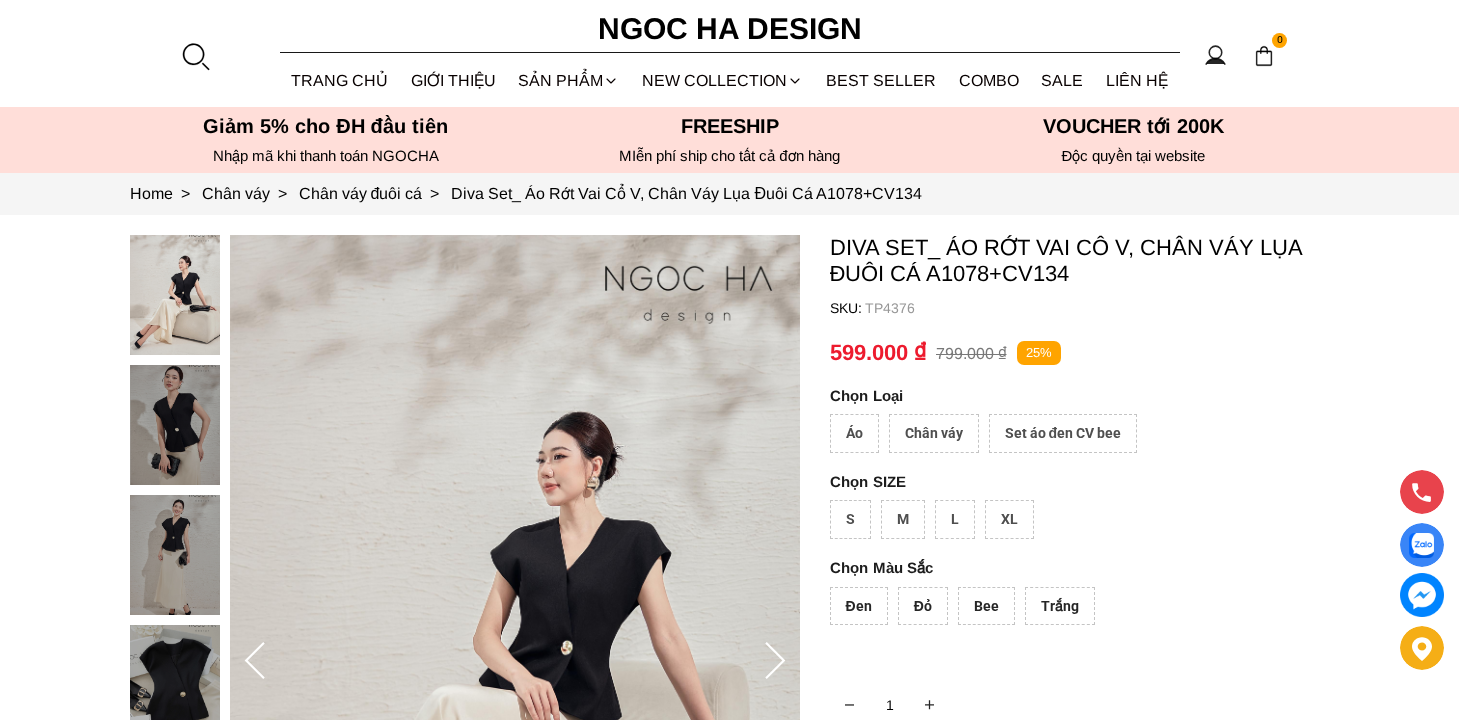 scroll, scrollTop: 0, scrollLeft: 0, axis: both 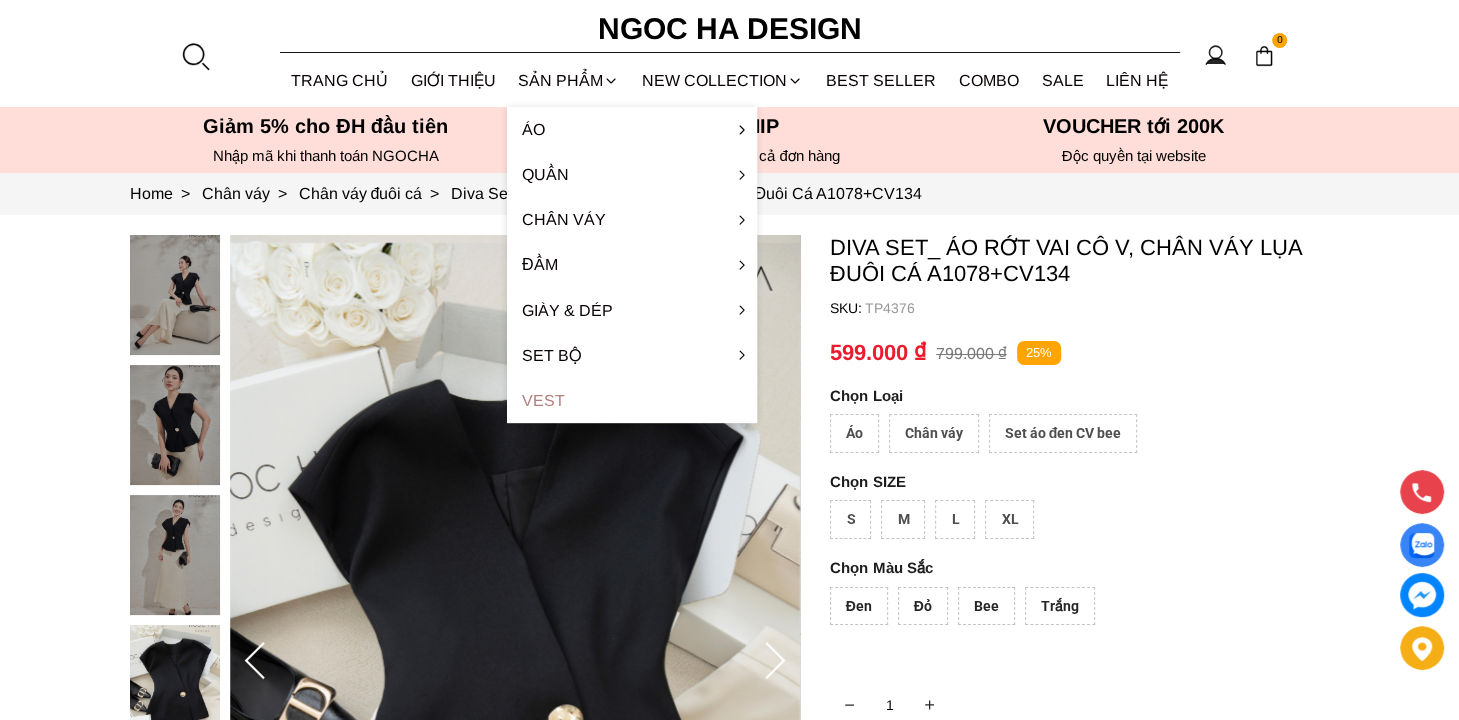 click on "Vest" at bounding box center (632, 400) 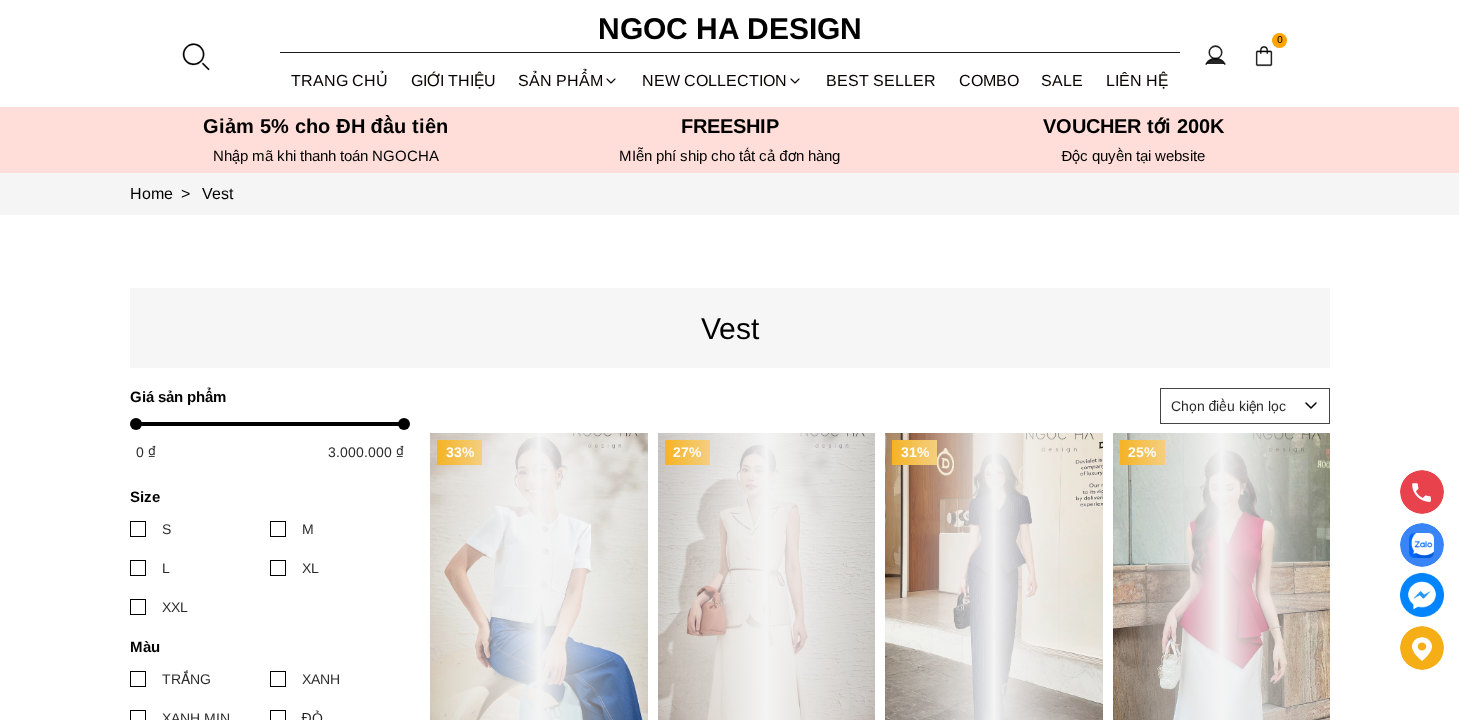 scroll, scrollTop: 0, scrollLeft: 0, axis: both 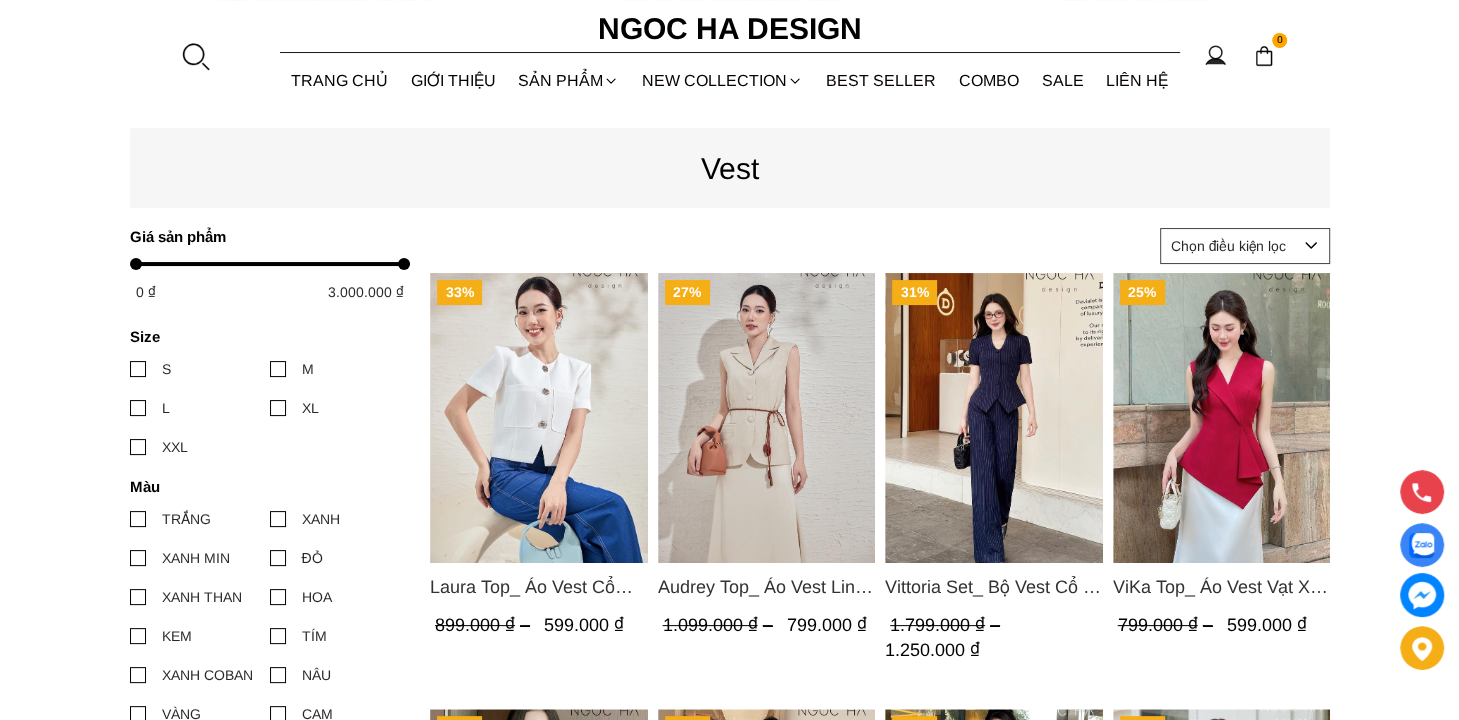 click at bounding box center (994, 418) 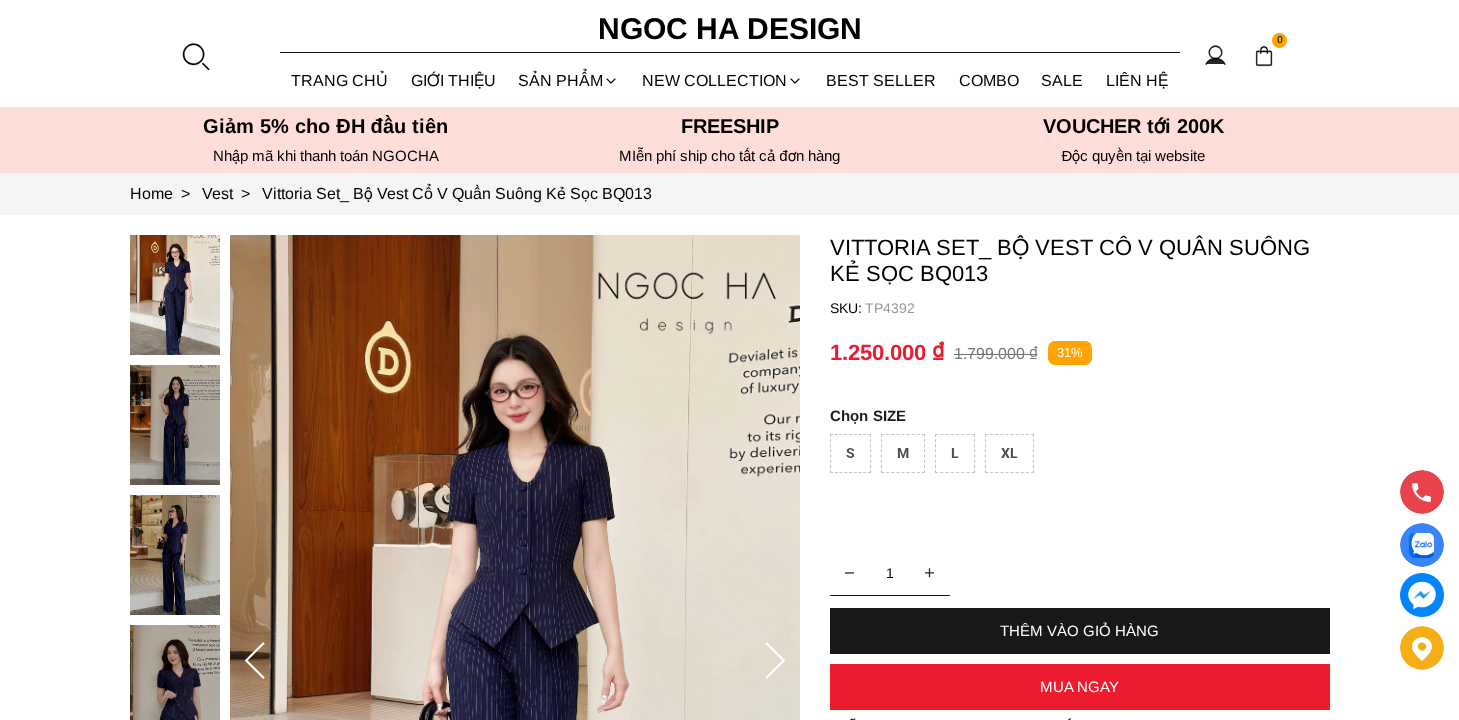 scroll, scrollTop: 0, scrollLeft: 0, axis: both 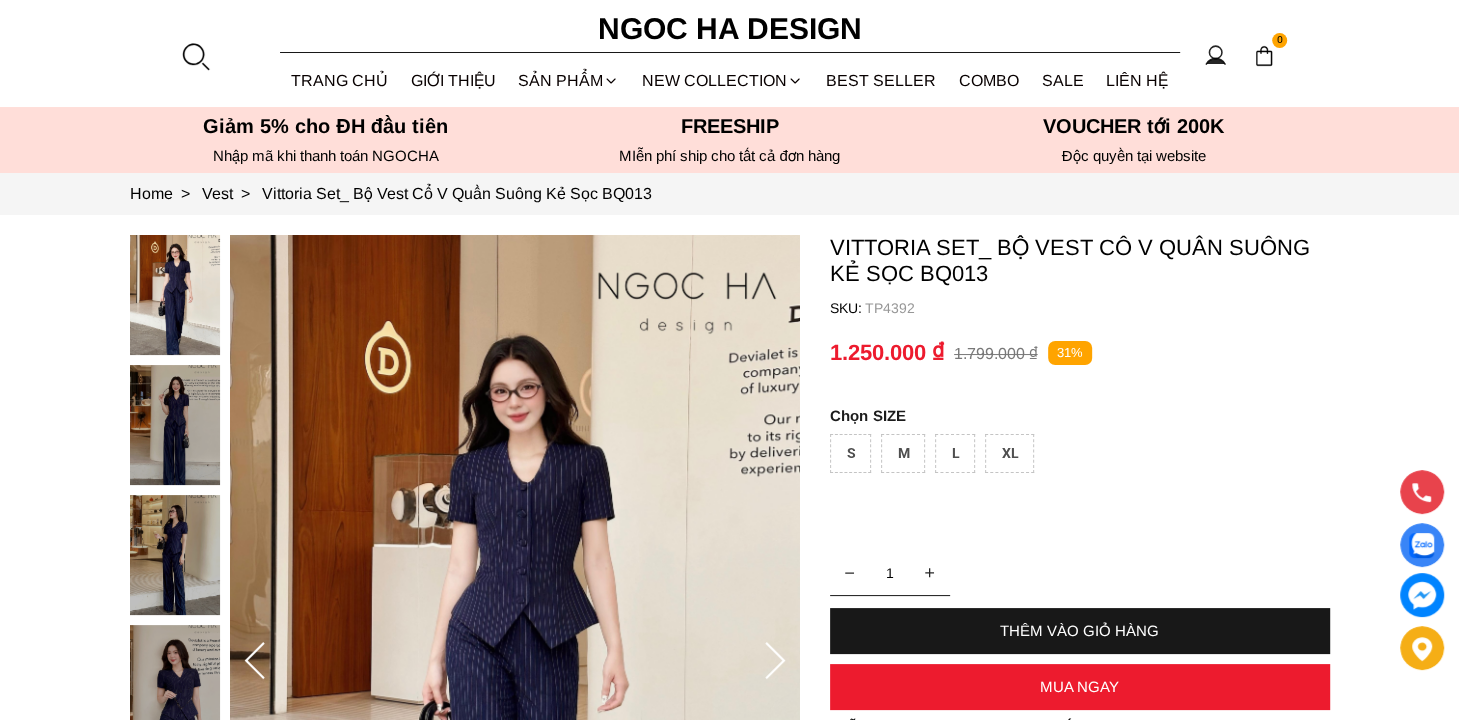 click on "L" at bounding box center (955, 453) 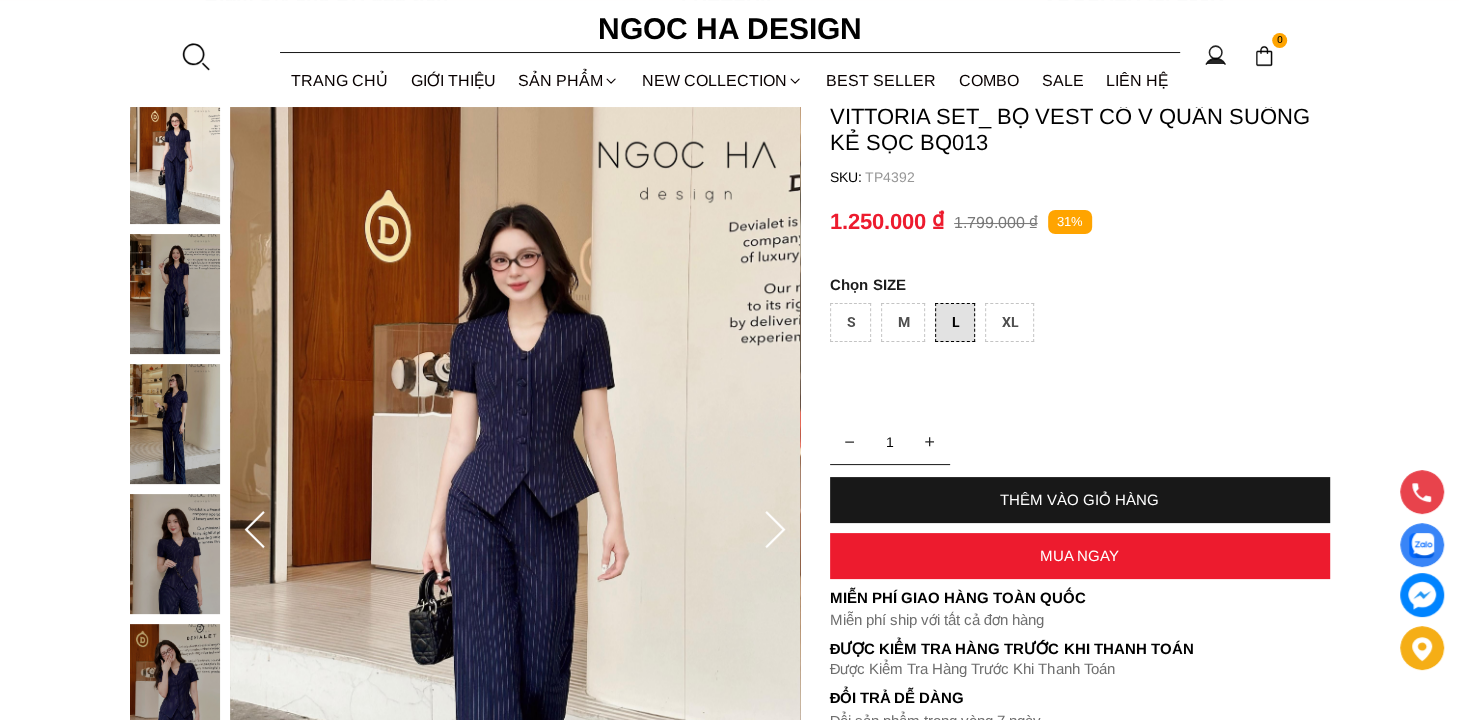 scroll, scrollTop: 160, scrollLeft: 0, axis: vertical 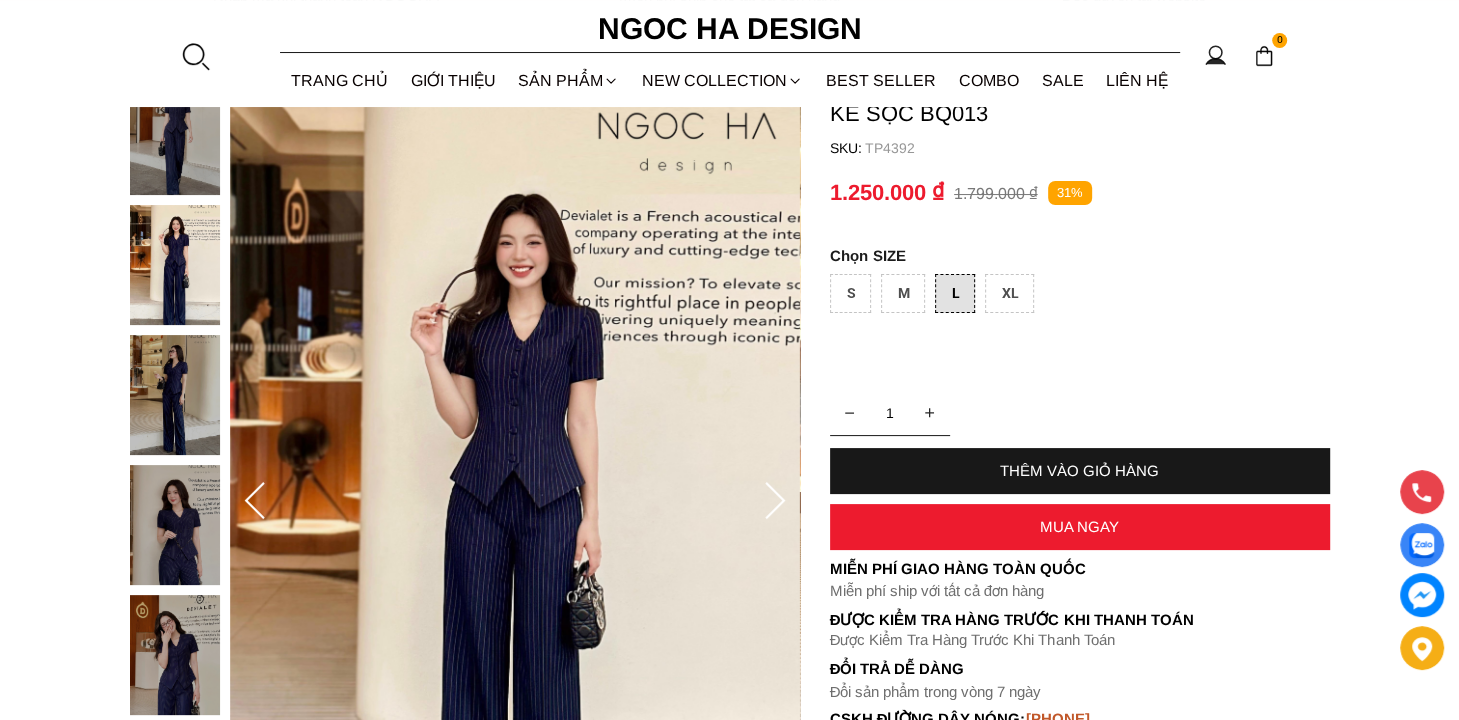 click 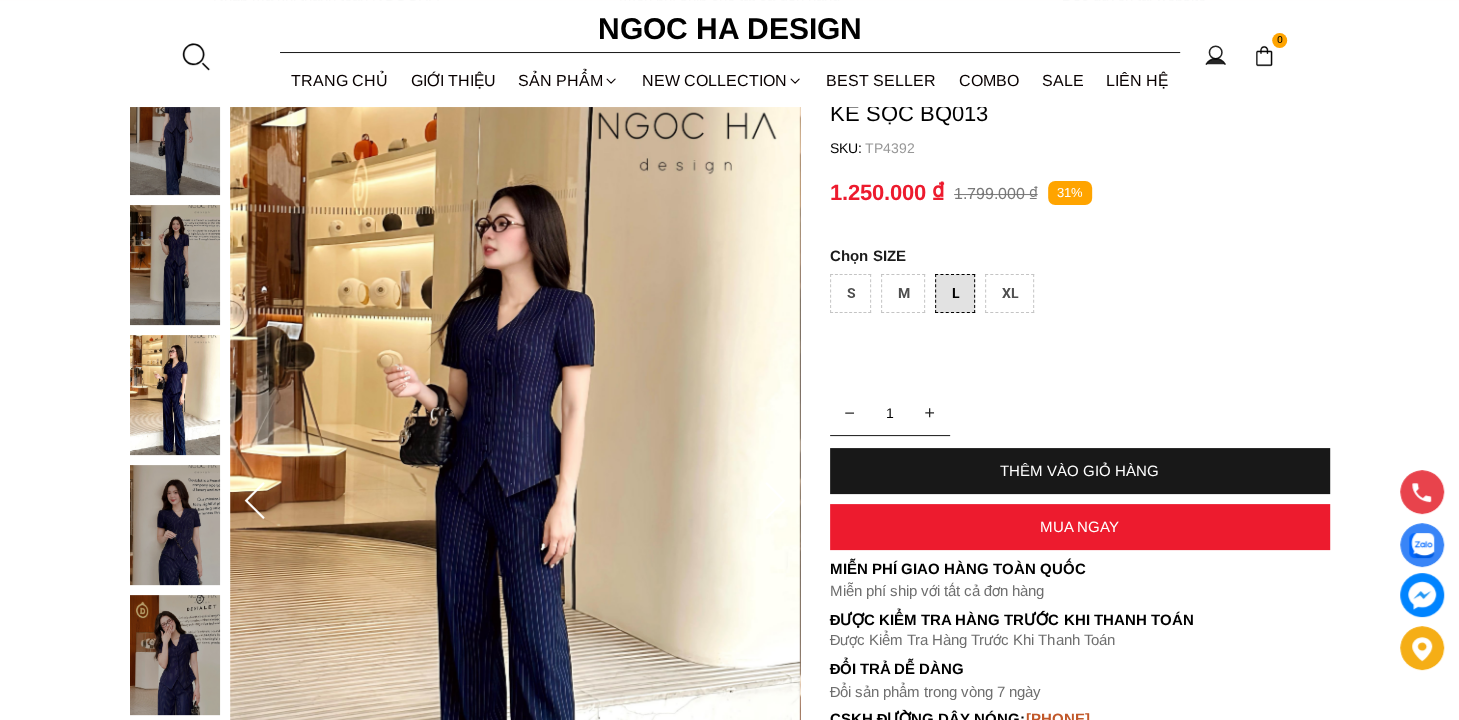 click 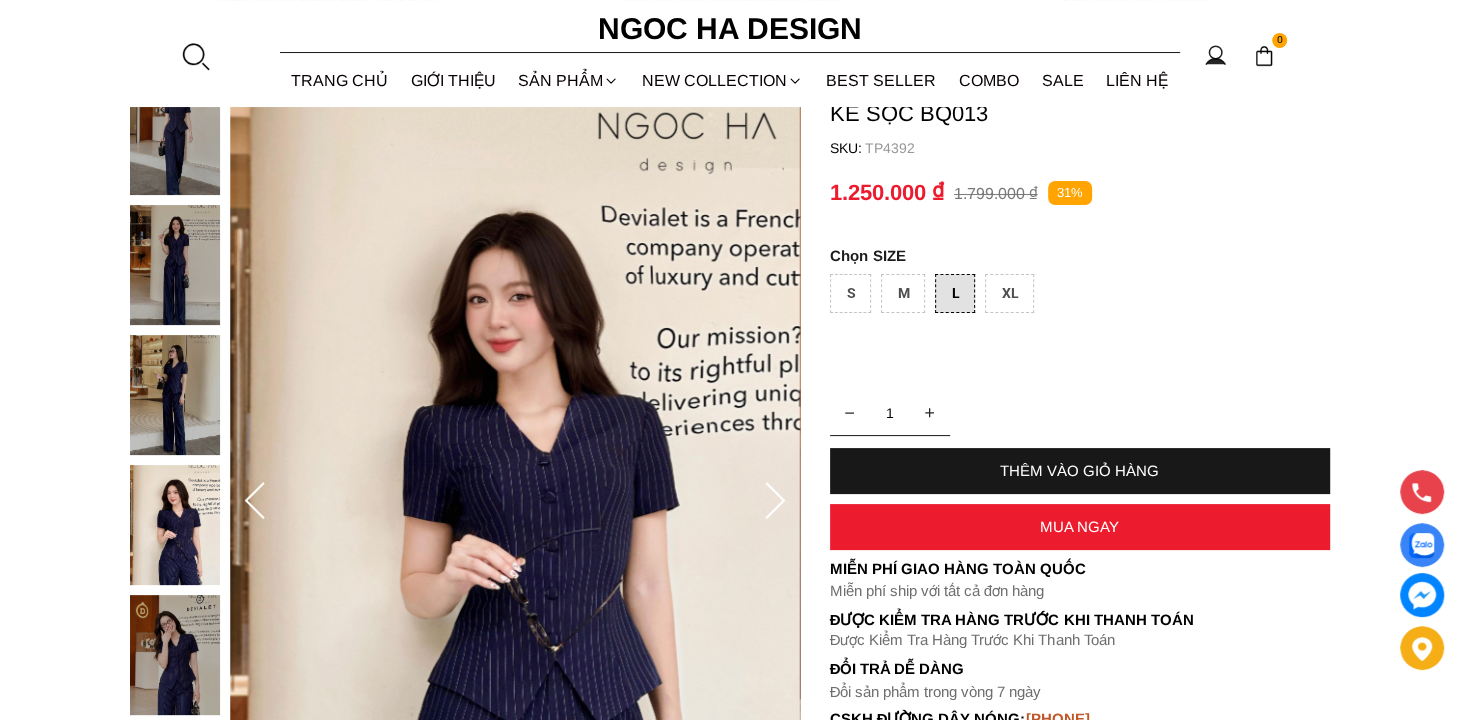 click 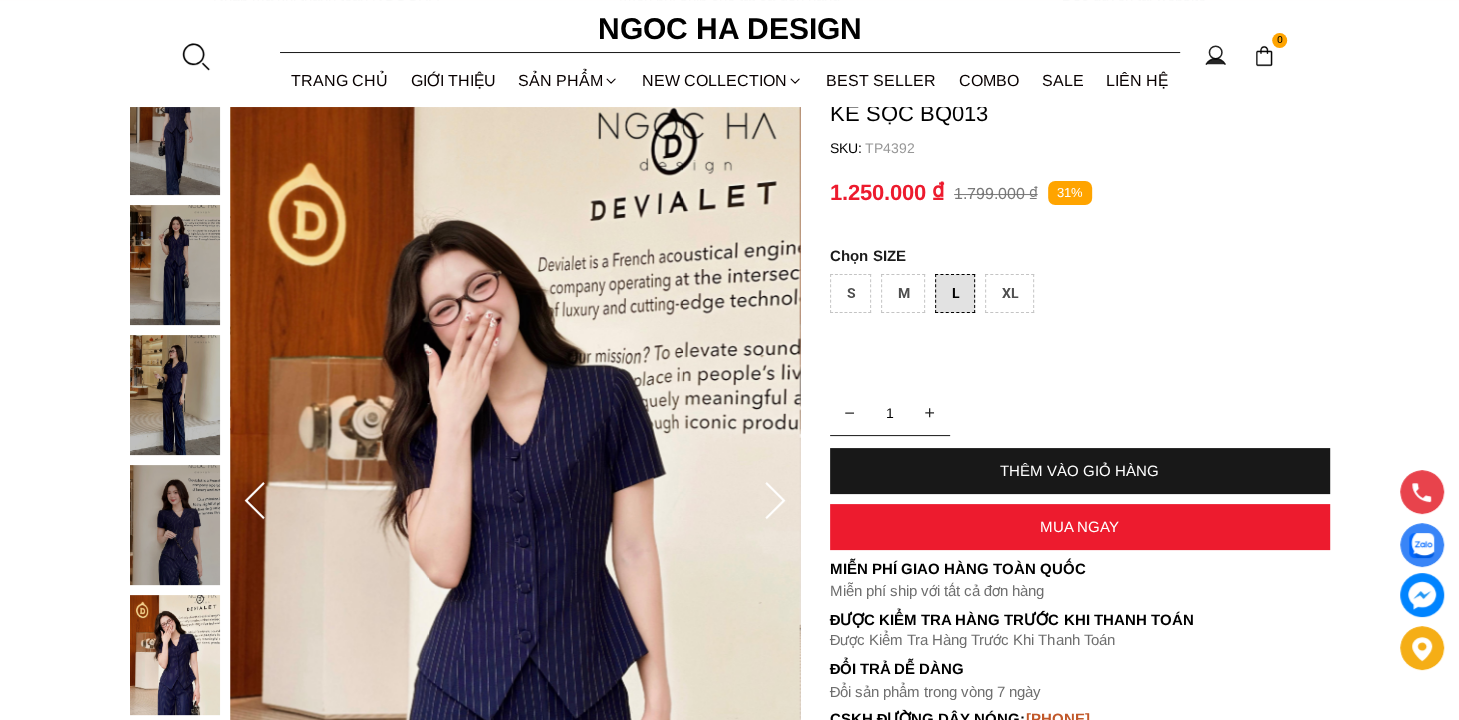 click 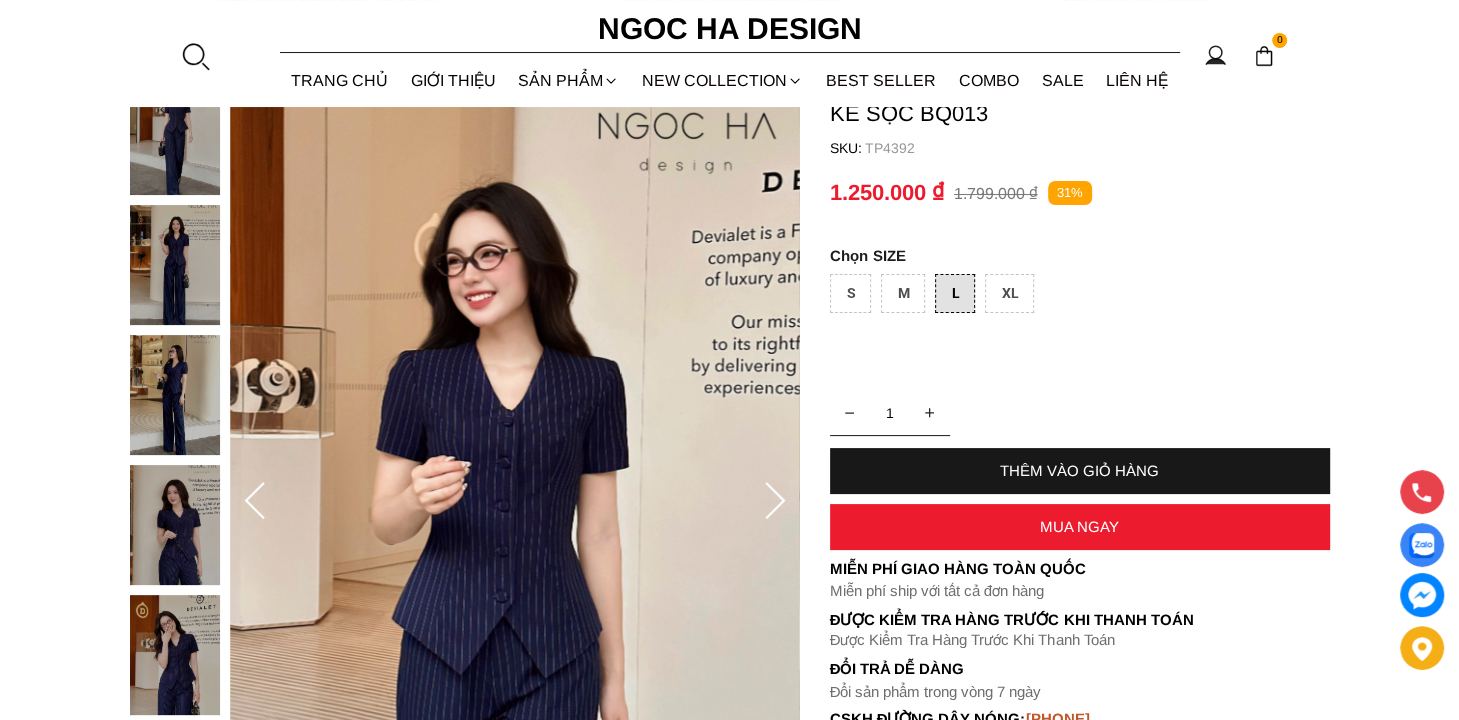 click 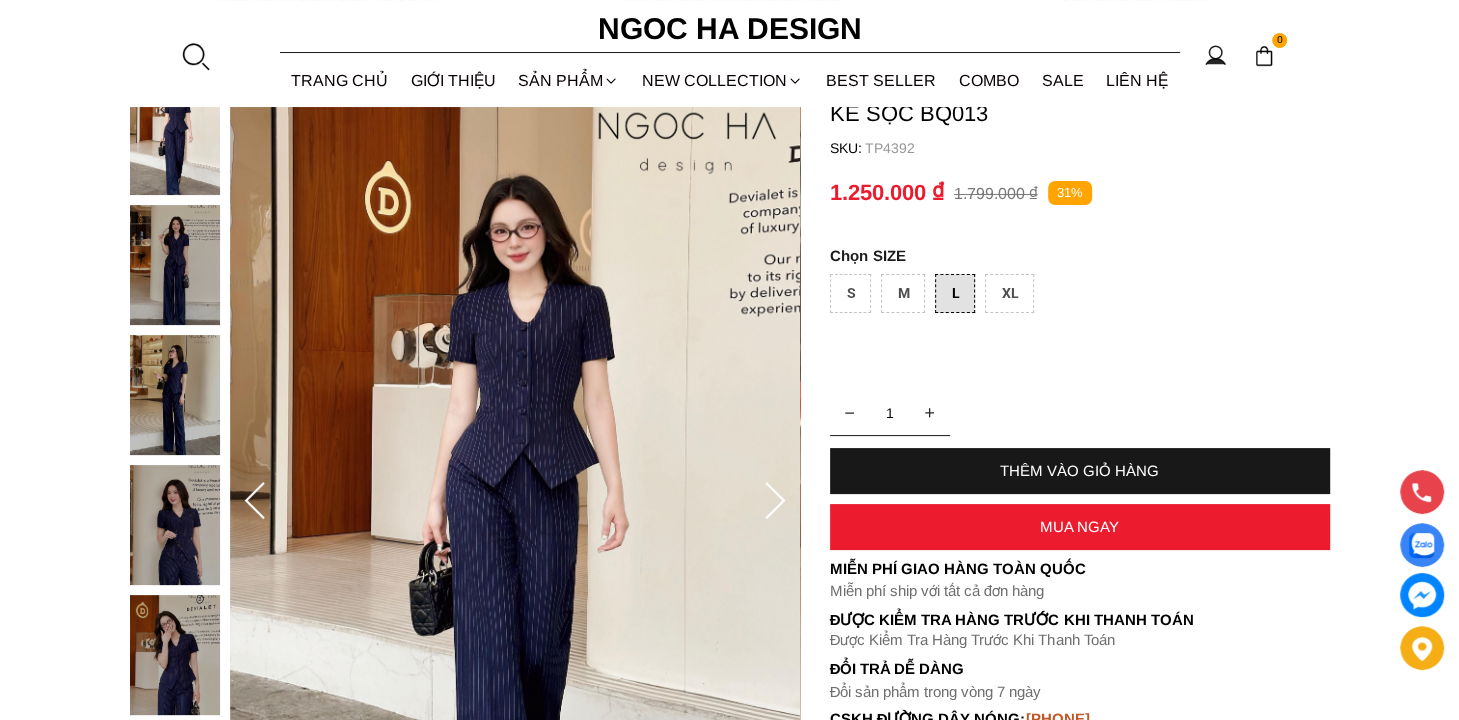 click 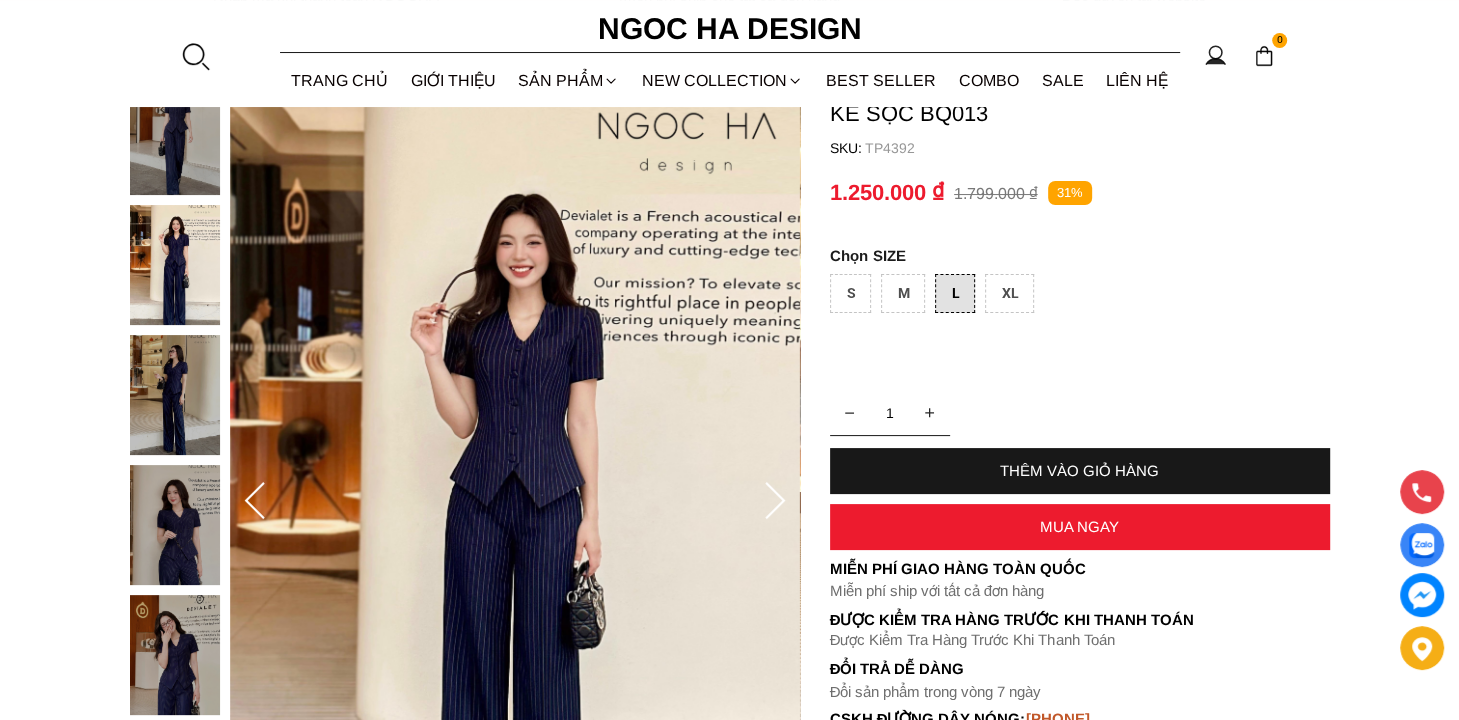 scroll, scrollTop: 0, scrollLeft: 0, axis: both 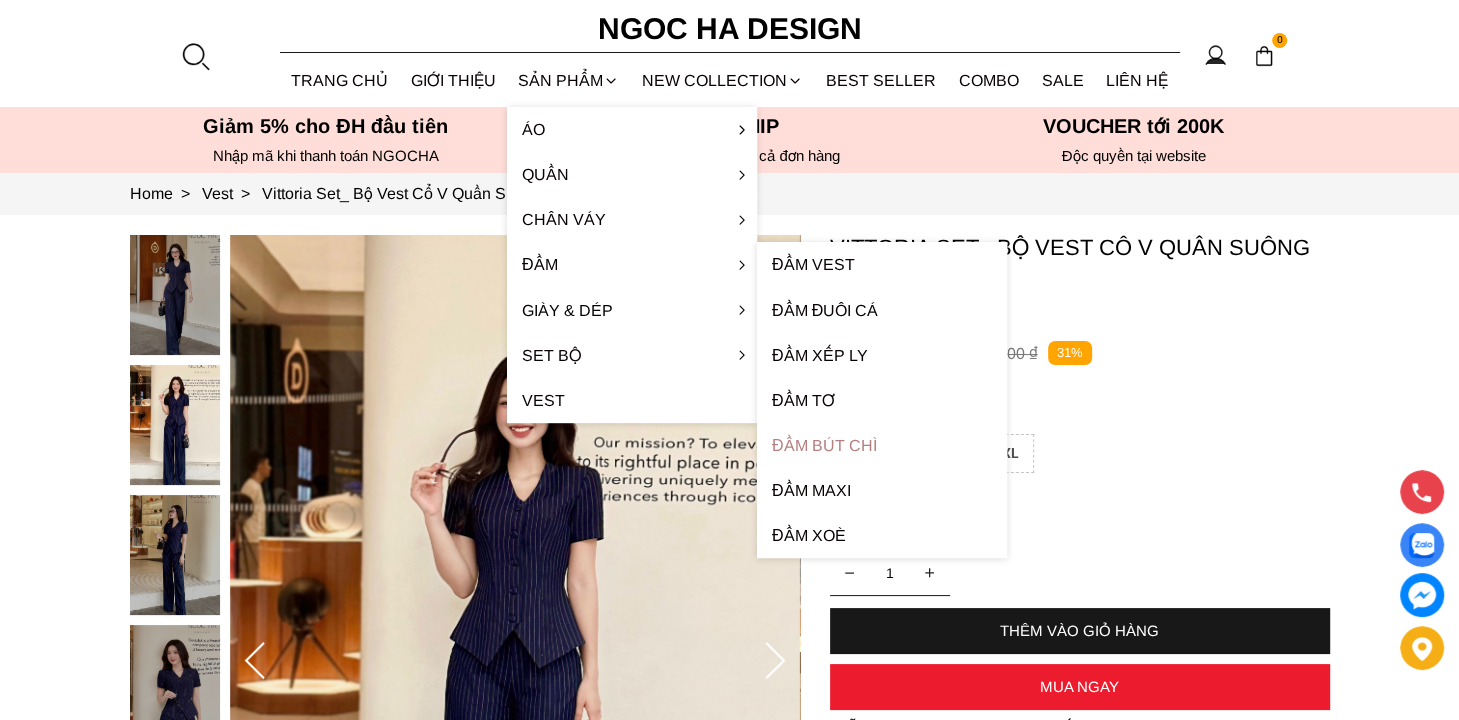 click on "Đầm bút chì" at bounding box center [882, 445] 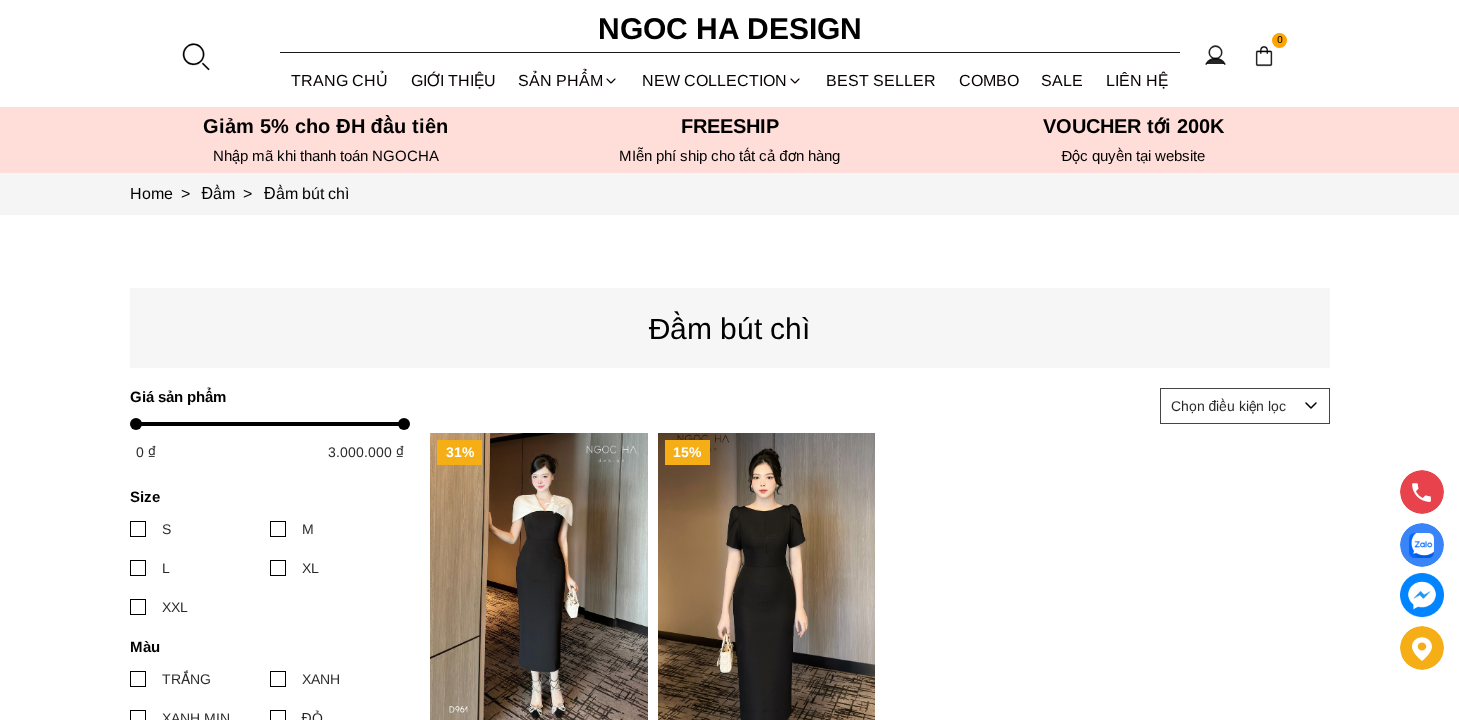 scroll, scrollTop: 0, scrollLeft: 0, axis: both 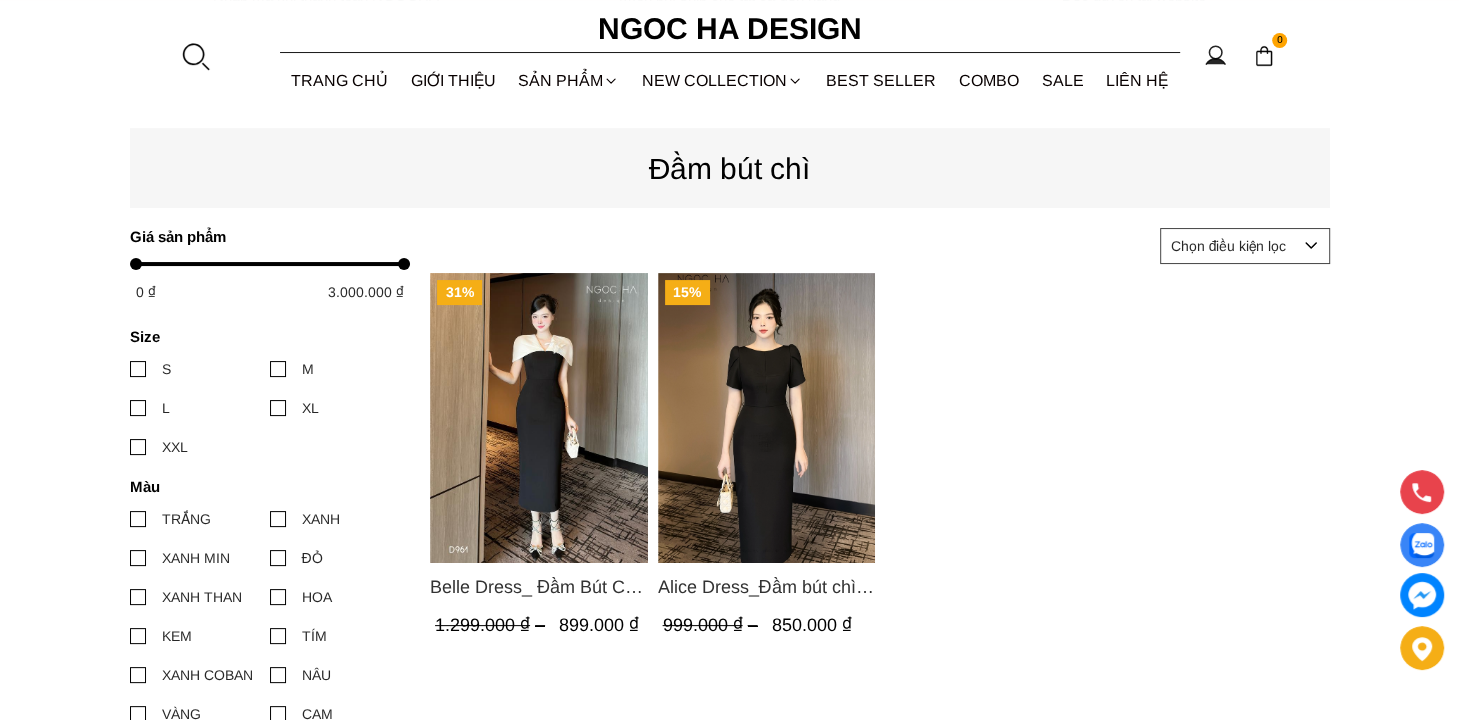 click at bounding box center (539, 418) 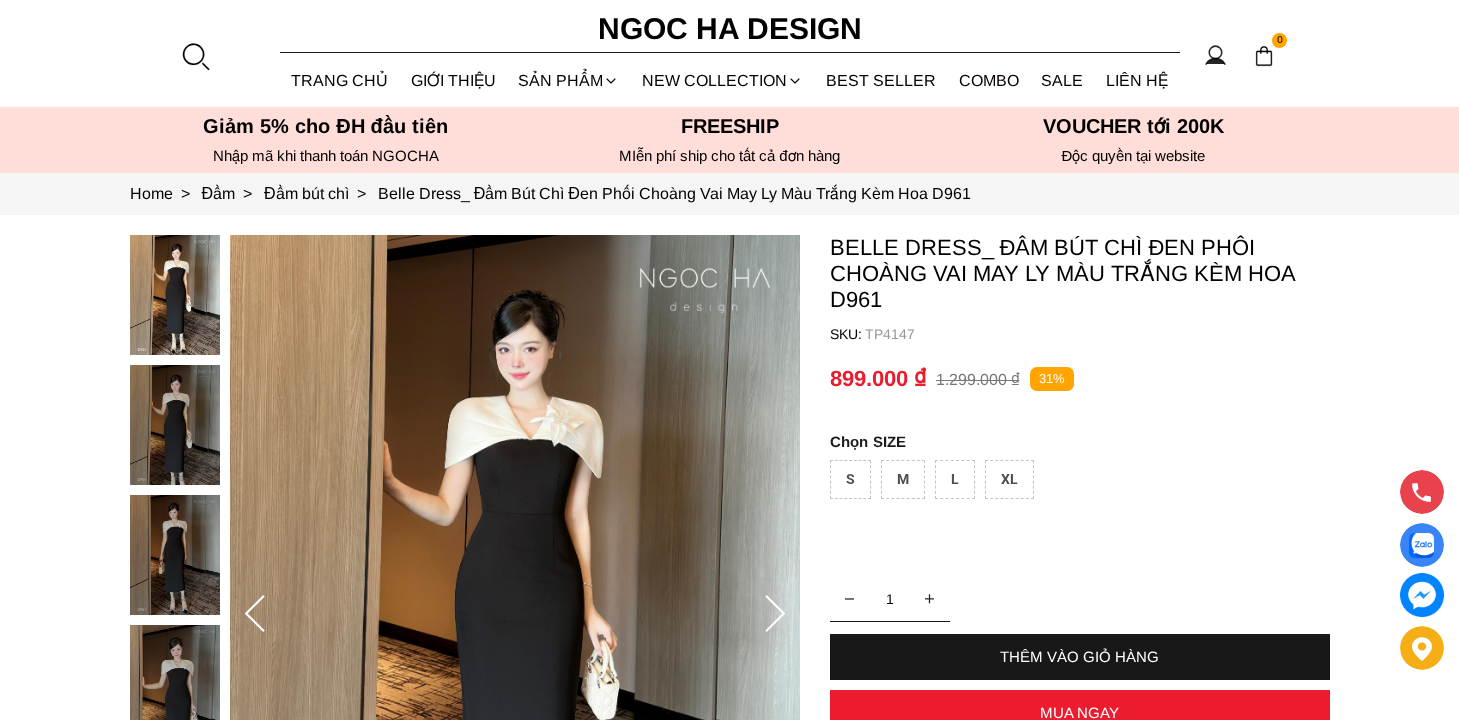 scroll, scrollTop: 0, scrollLeft: 0, axis: both 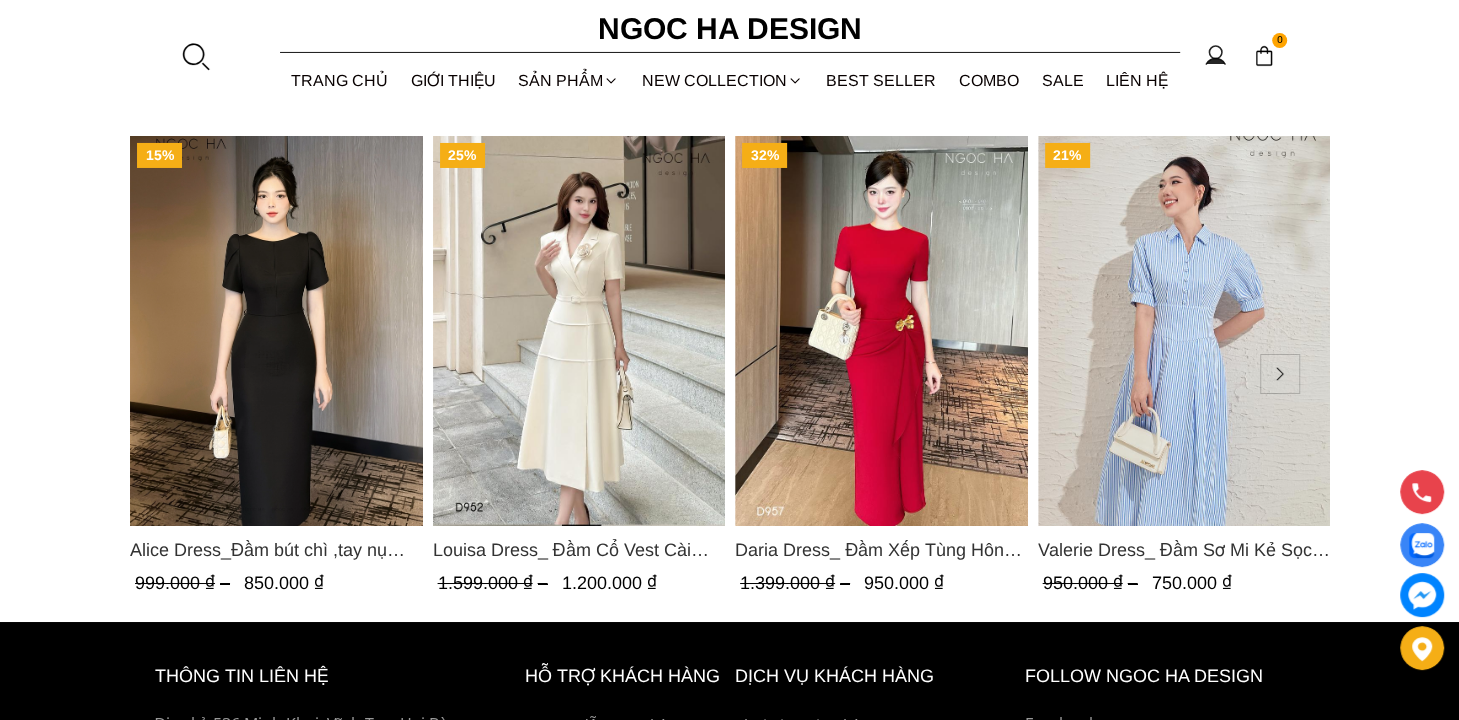 click at bounding box center [578, 331] 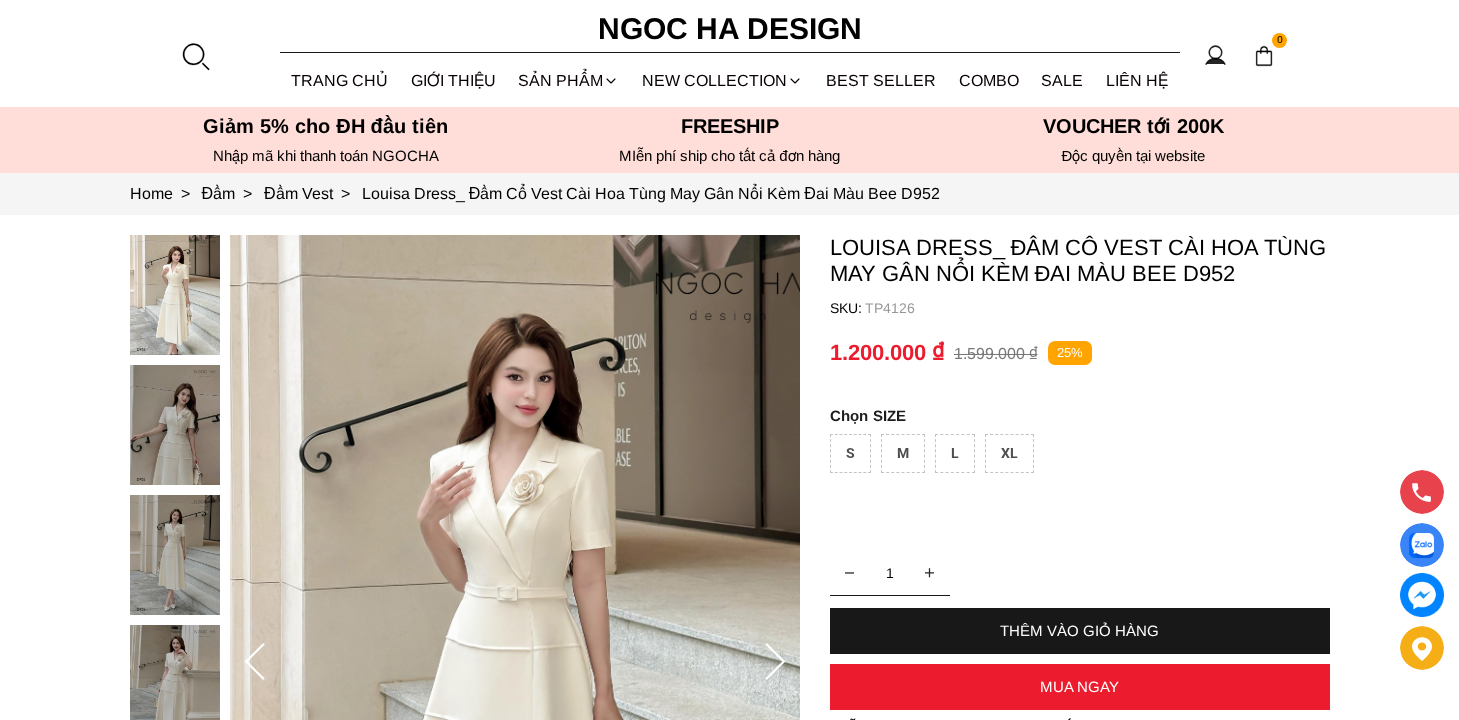 scroll, scrollTop: 0, scrollLeft: 0, axis: both 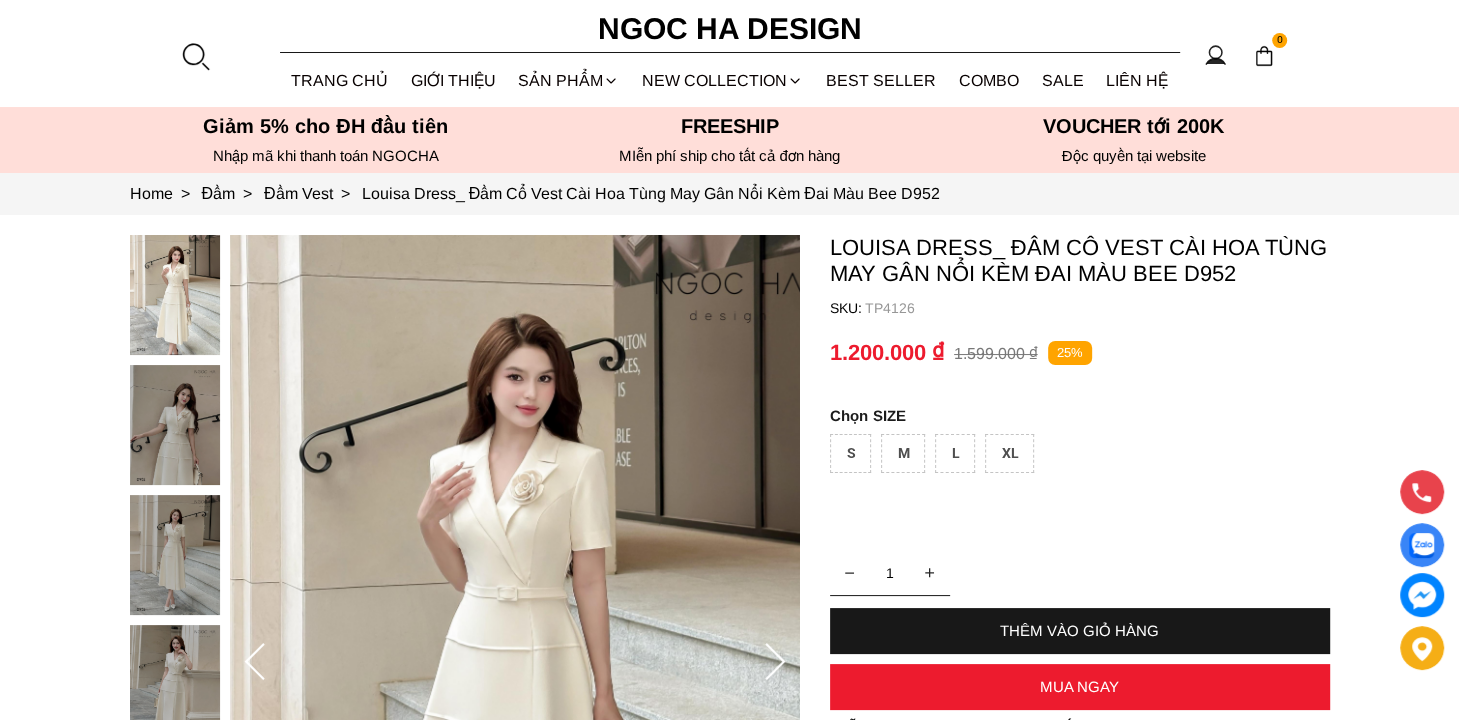 click on "L" at bounding box center [955, 453] 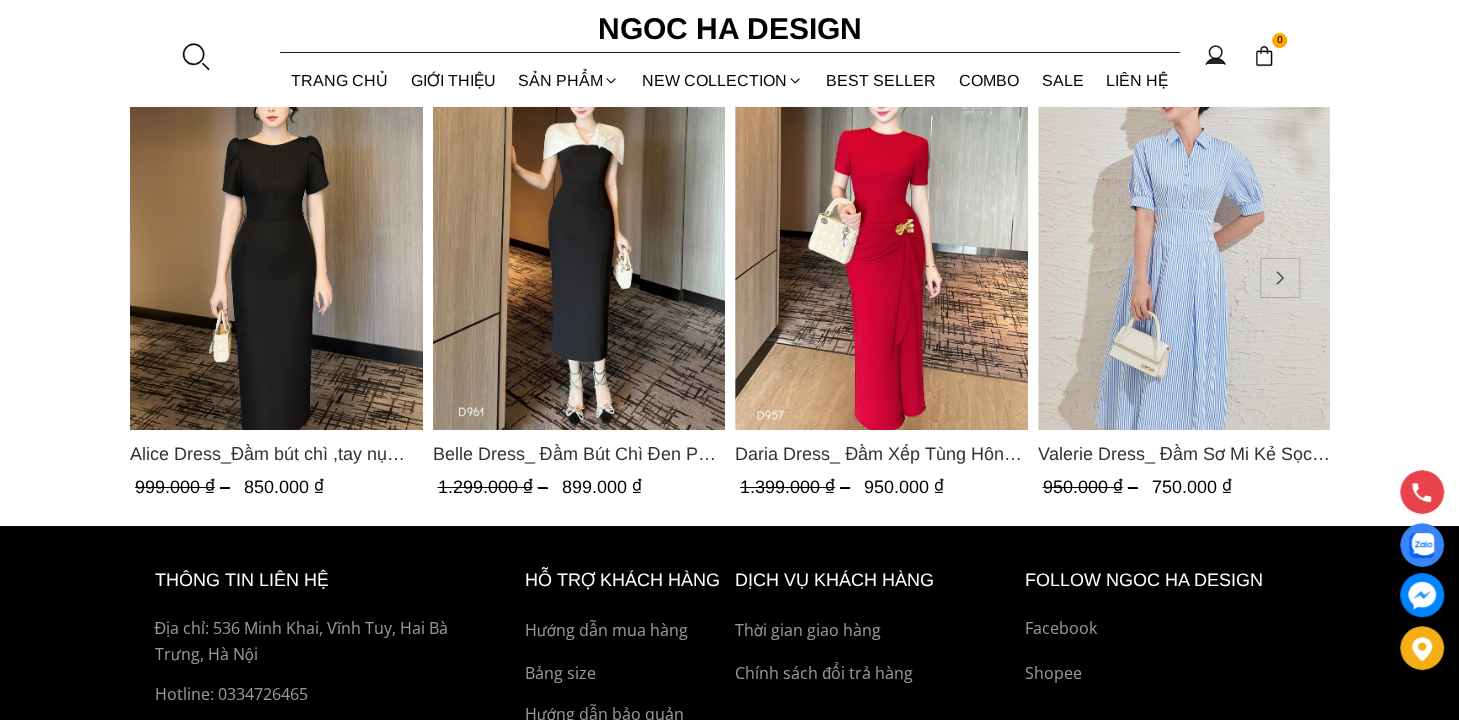 scroll, scrollTop: 5946, scrollLeft: 0, axis: vertical 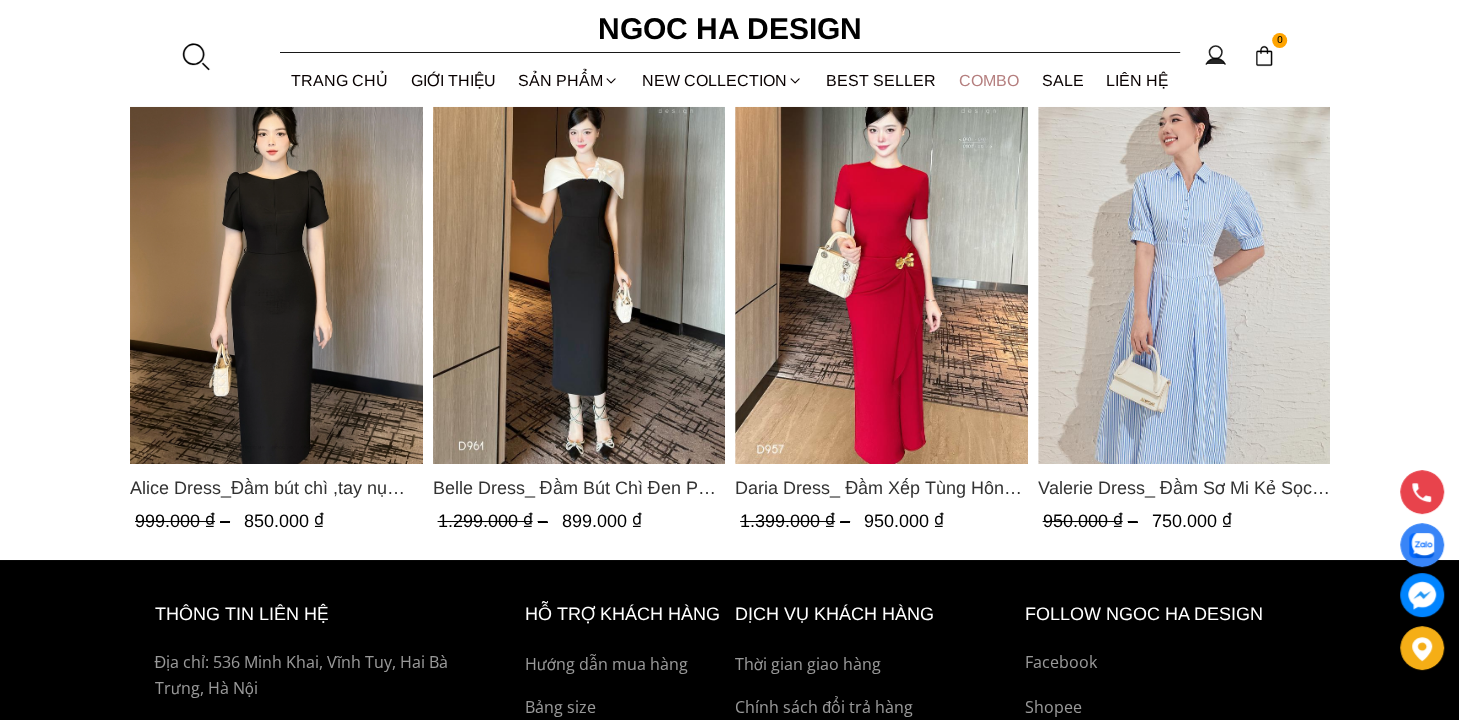 click on "Combo" at bounding box center [988, 80] 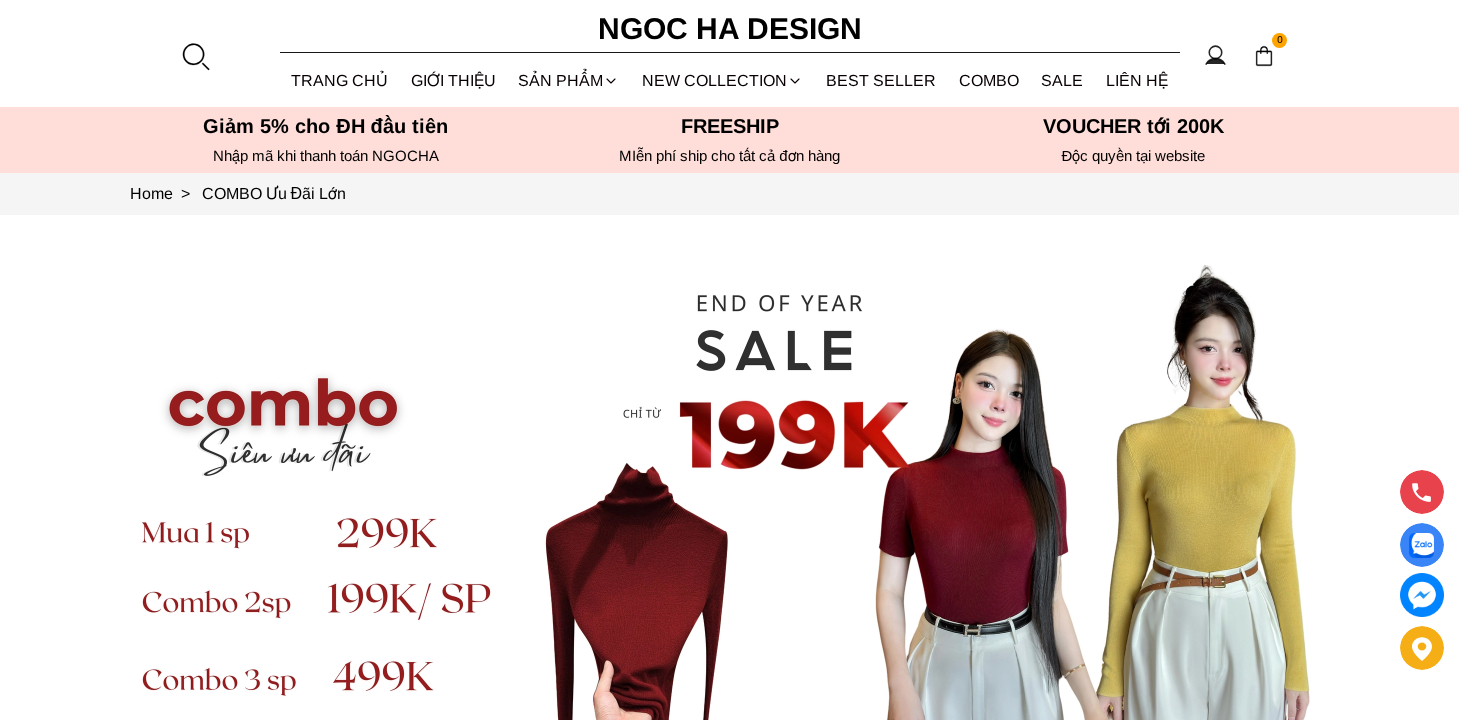 scroll, scrollTop: 0, scrollLeft: 0, axis: both 